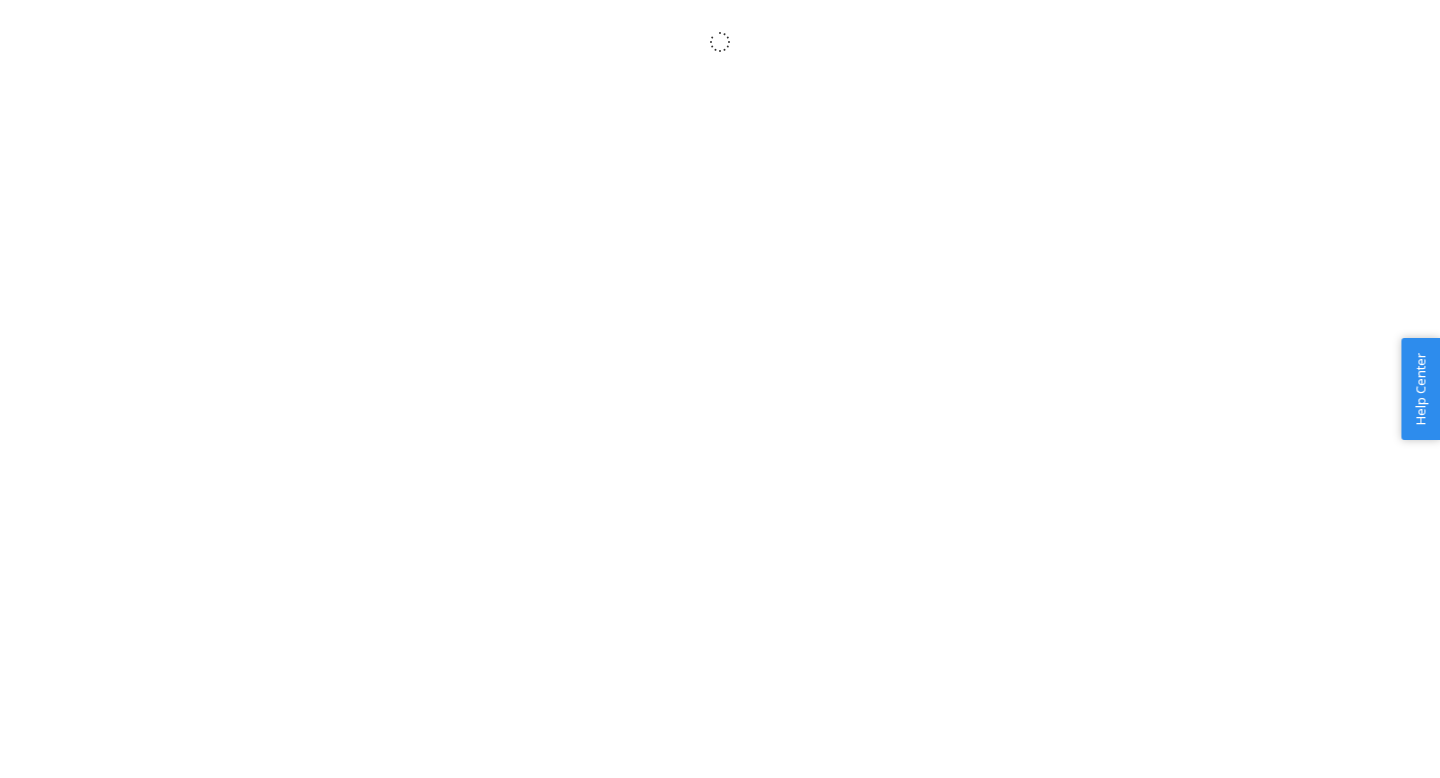 scroll, scrollTop: 0, scrollLeft: 0, axis: both 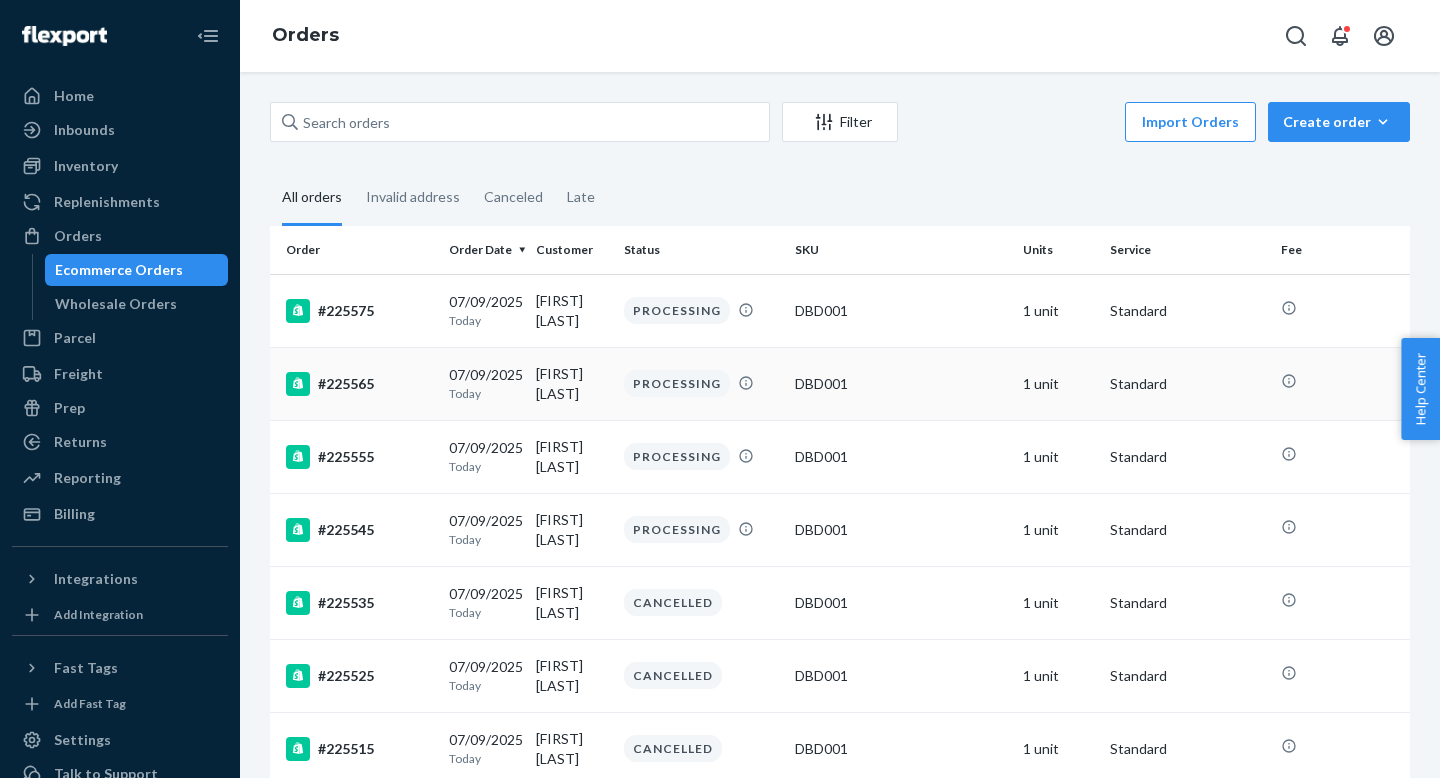 click on "#225565" at bounding box center [355, 310] 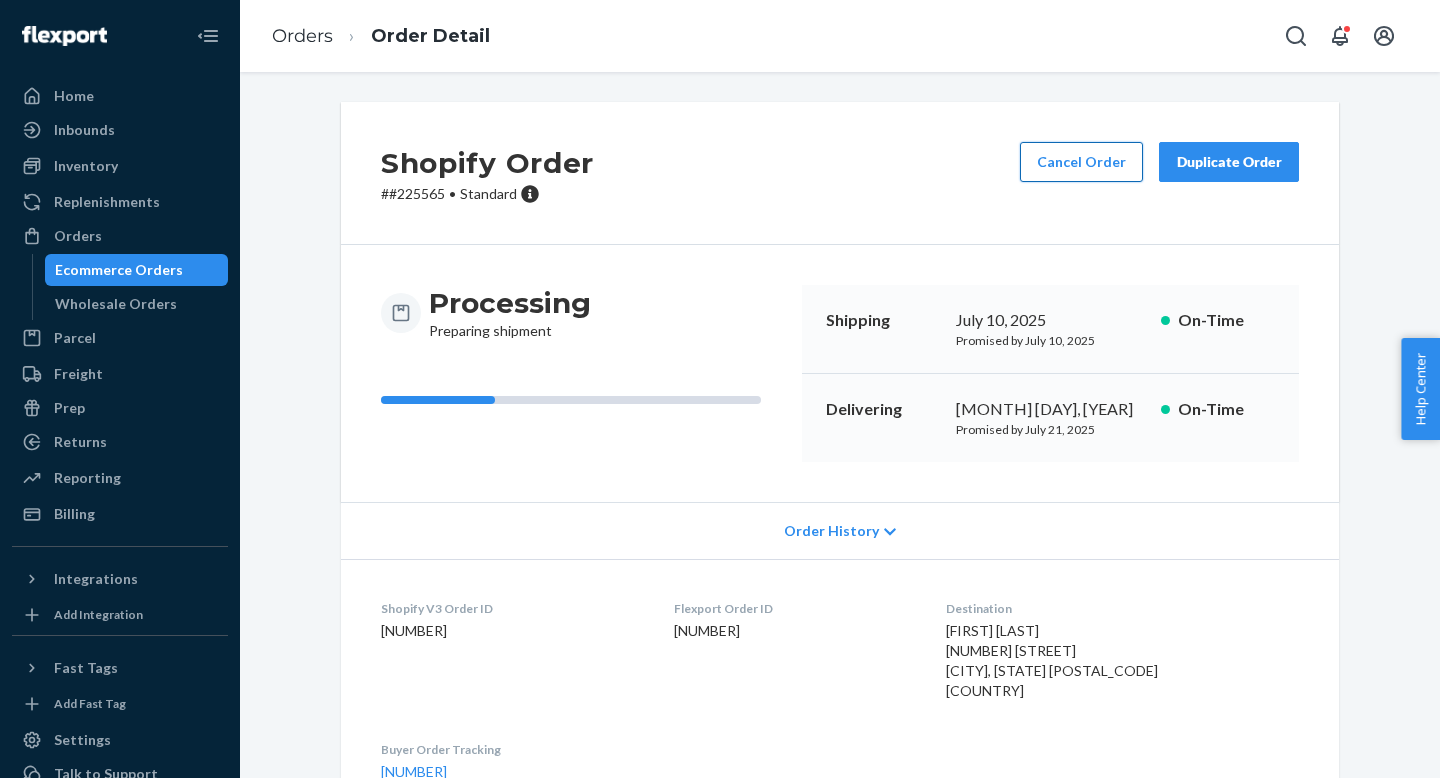 click on "Cancel Order" at bounding box center (1081, 162) 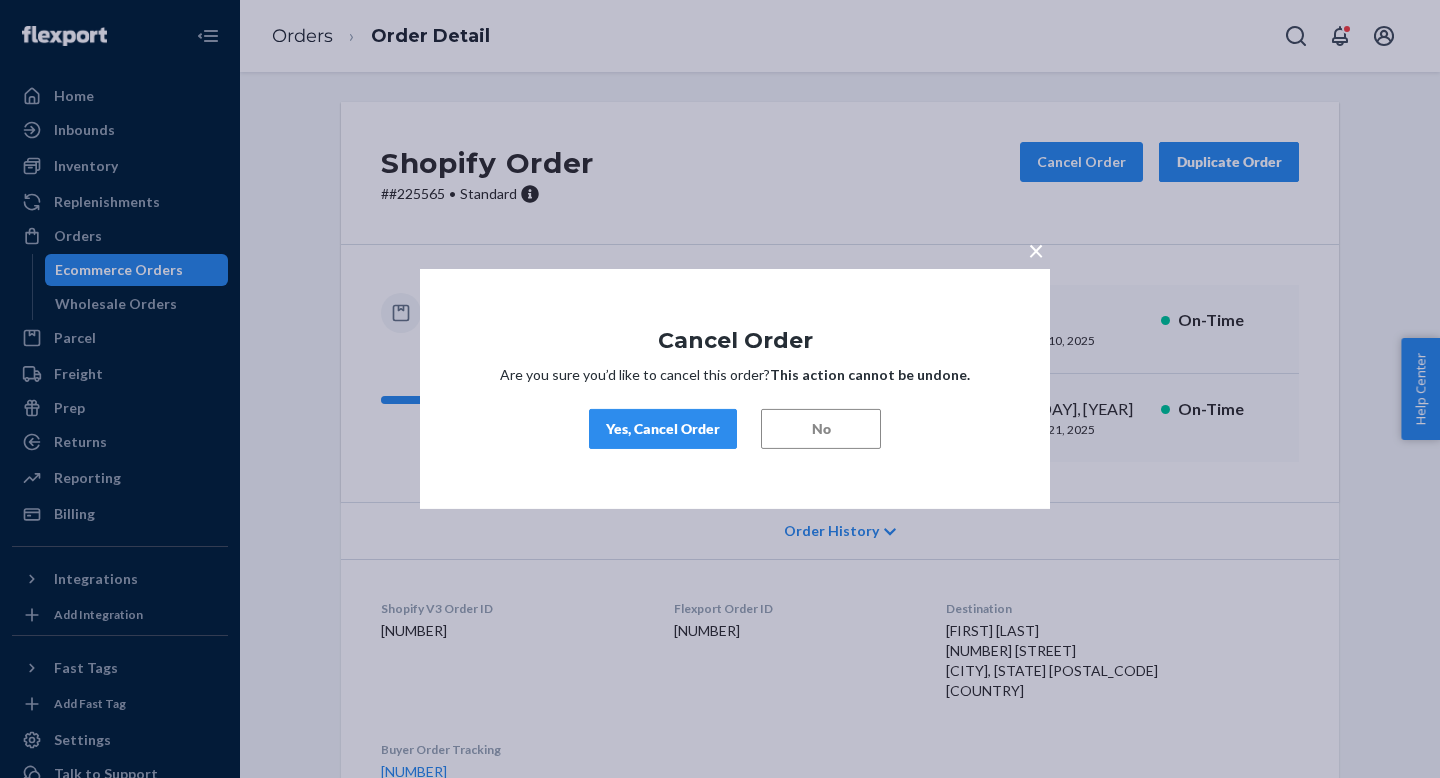 click on "Yes, Cancel Order" at bounding box center (663, 429) 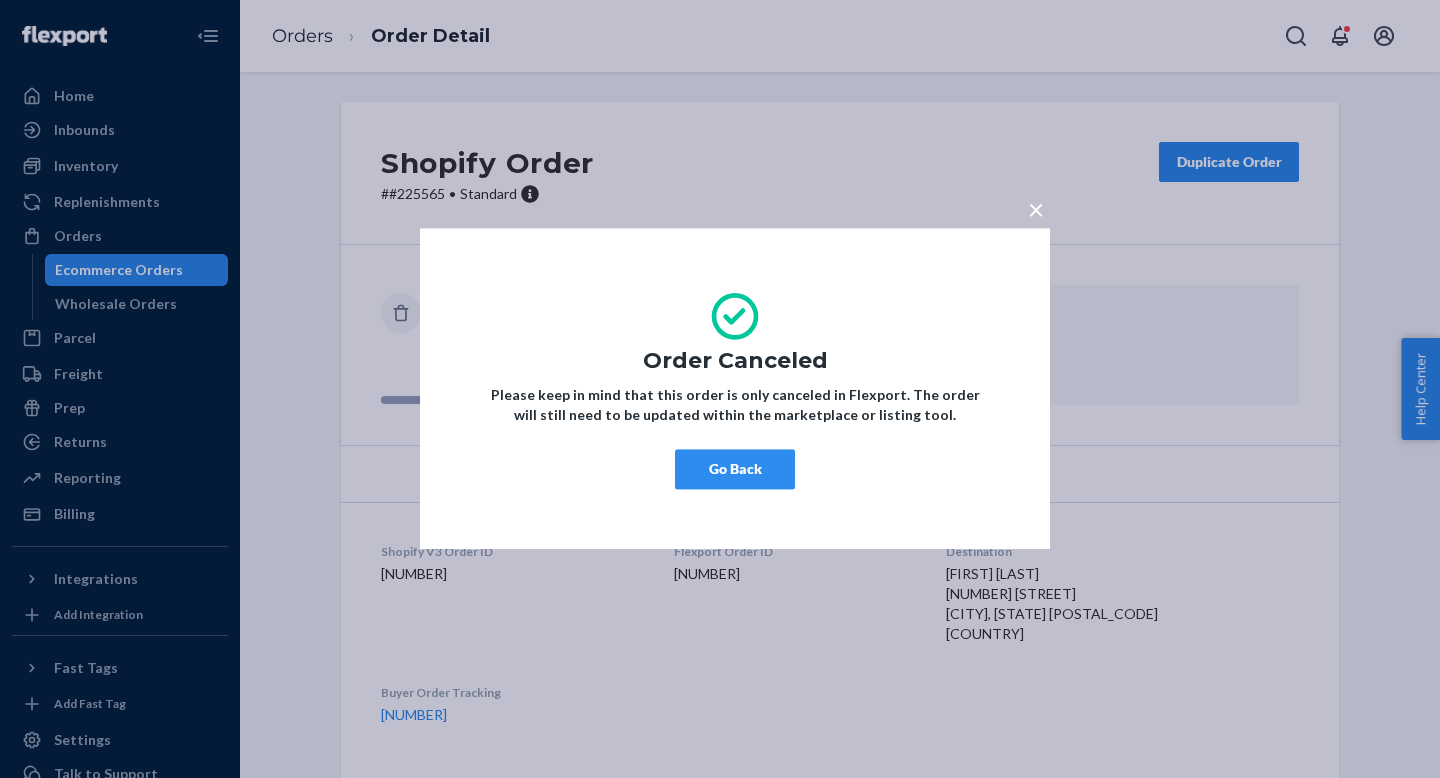 click on "×" at bounding box center [1036, 209] 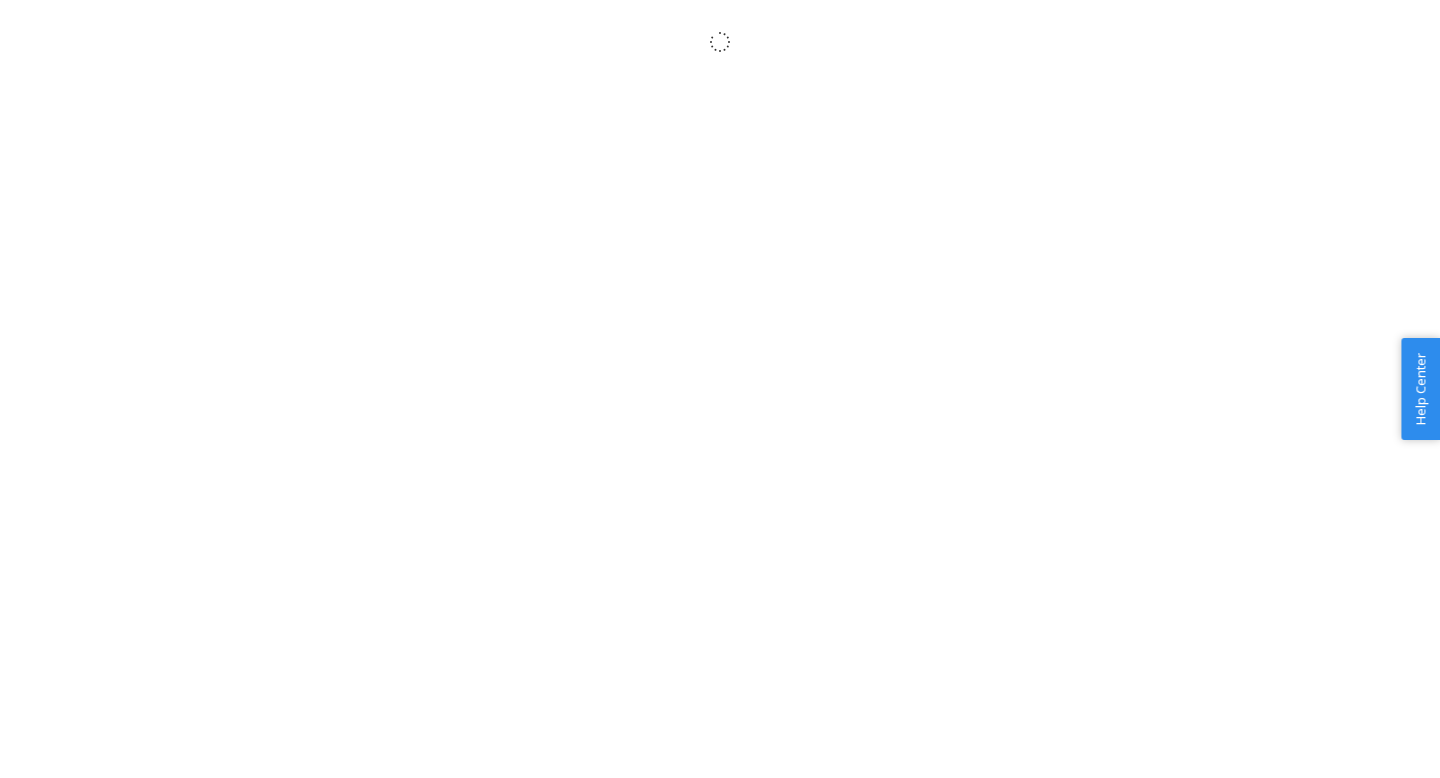 scroll, scrollTop: 0, scrollLeft: 0, axis: both 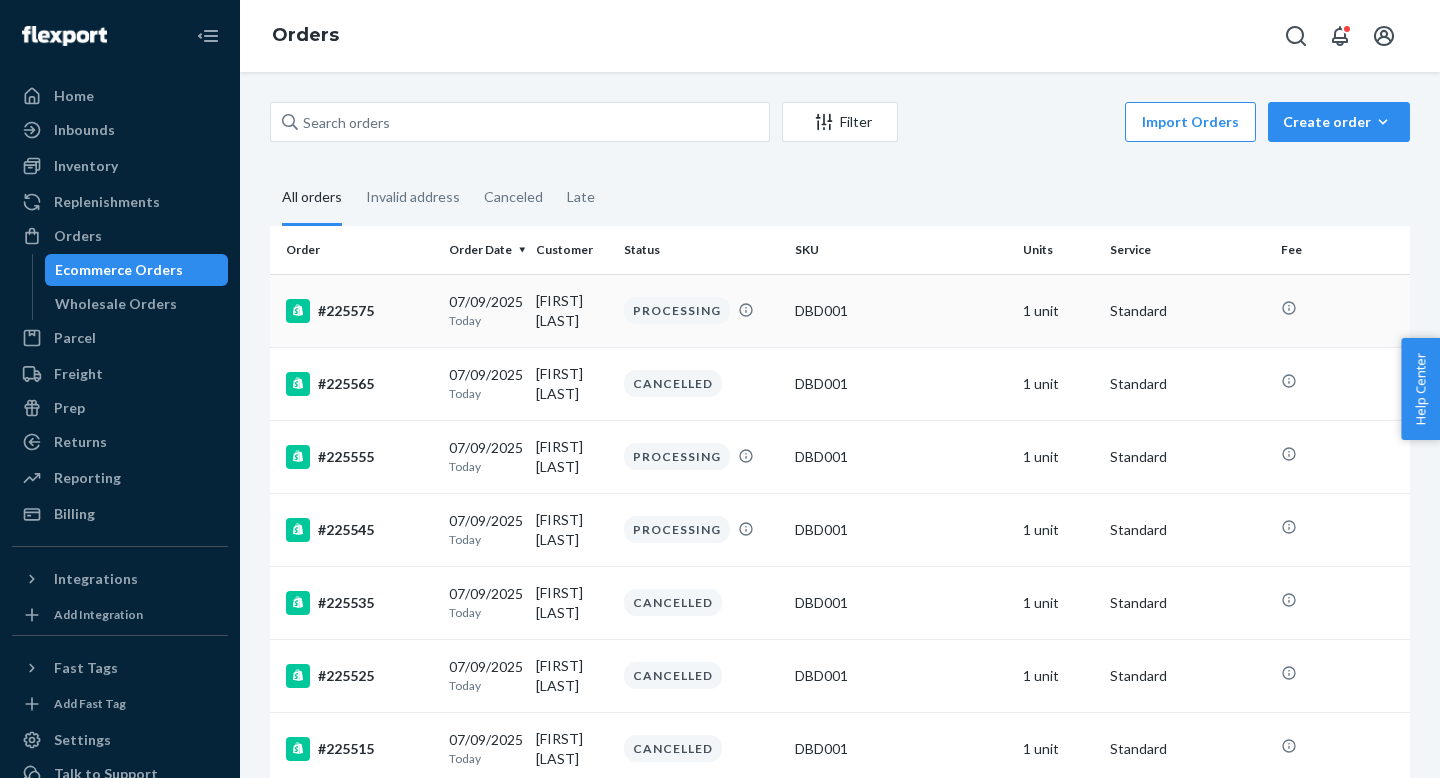click on "#225575" at bounding box center [359, 311] 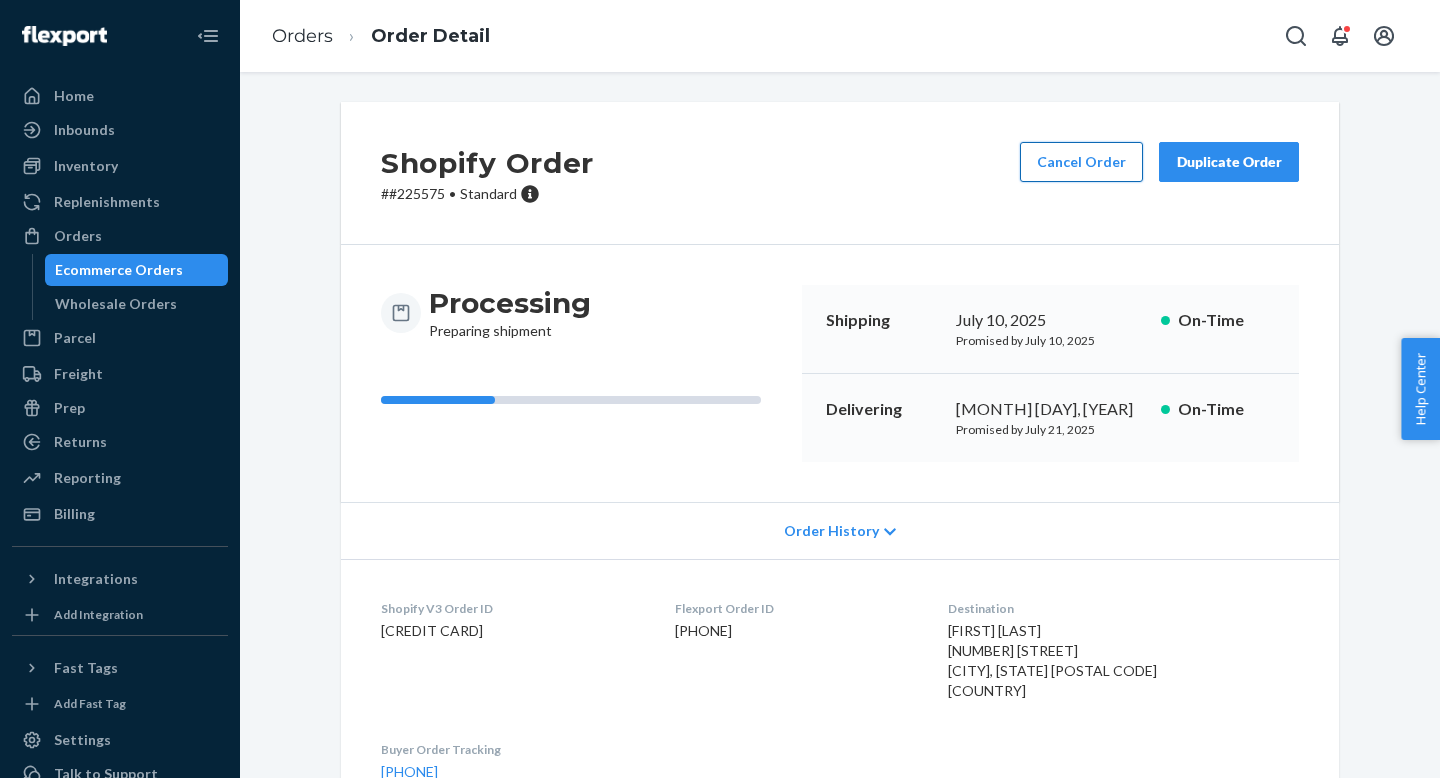 click on "Cancel Order" at bounding box center [1081, 162] 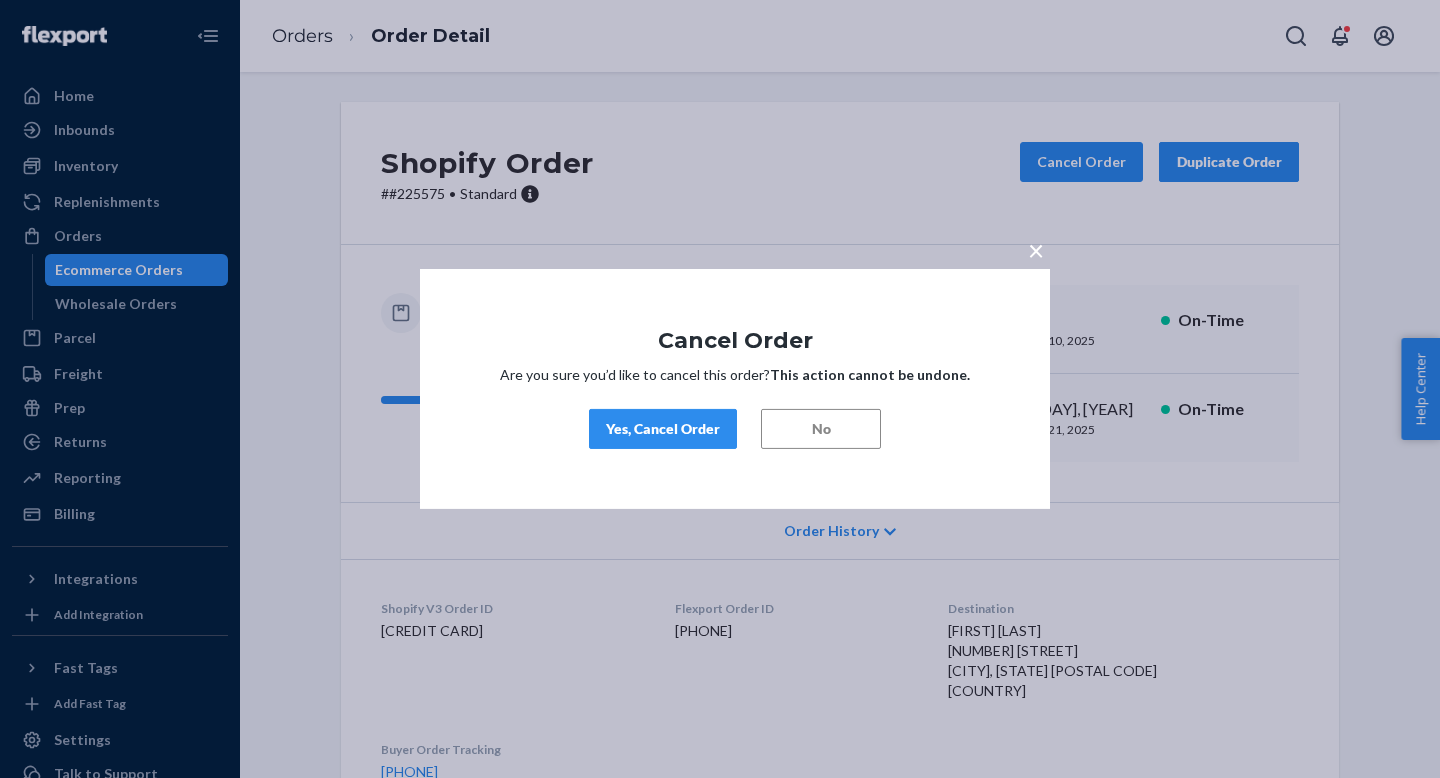click on "Yes, Cancel Order" at bounding box center [663, 429] 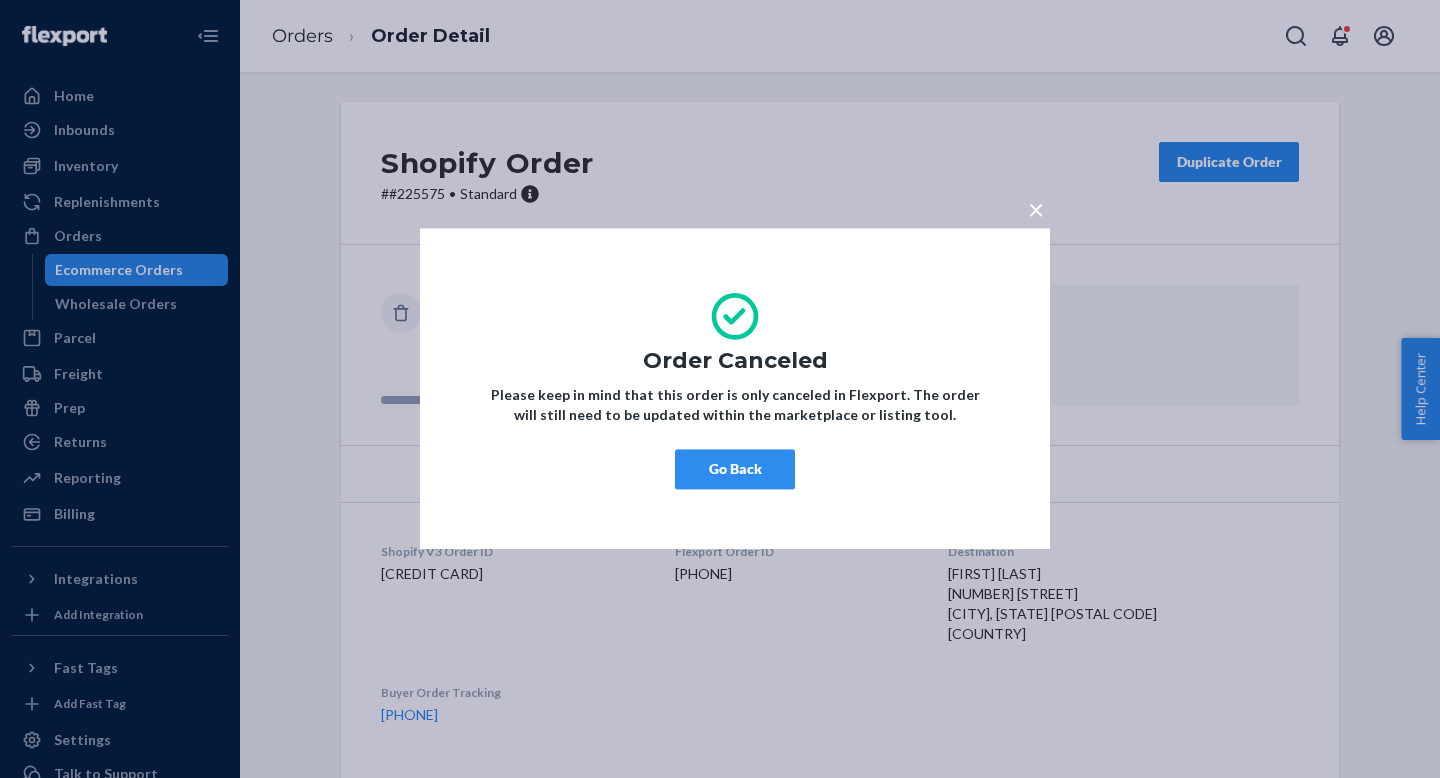 click on "×" at bounding box center [1036, 209] 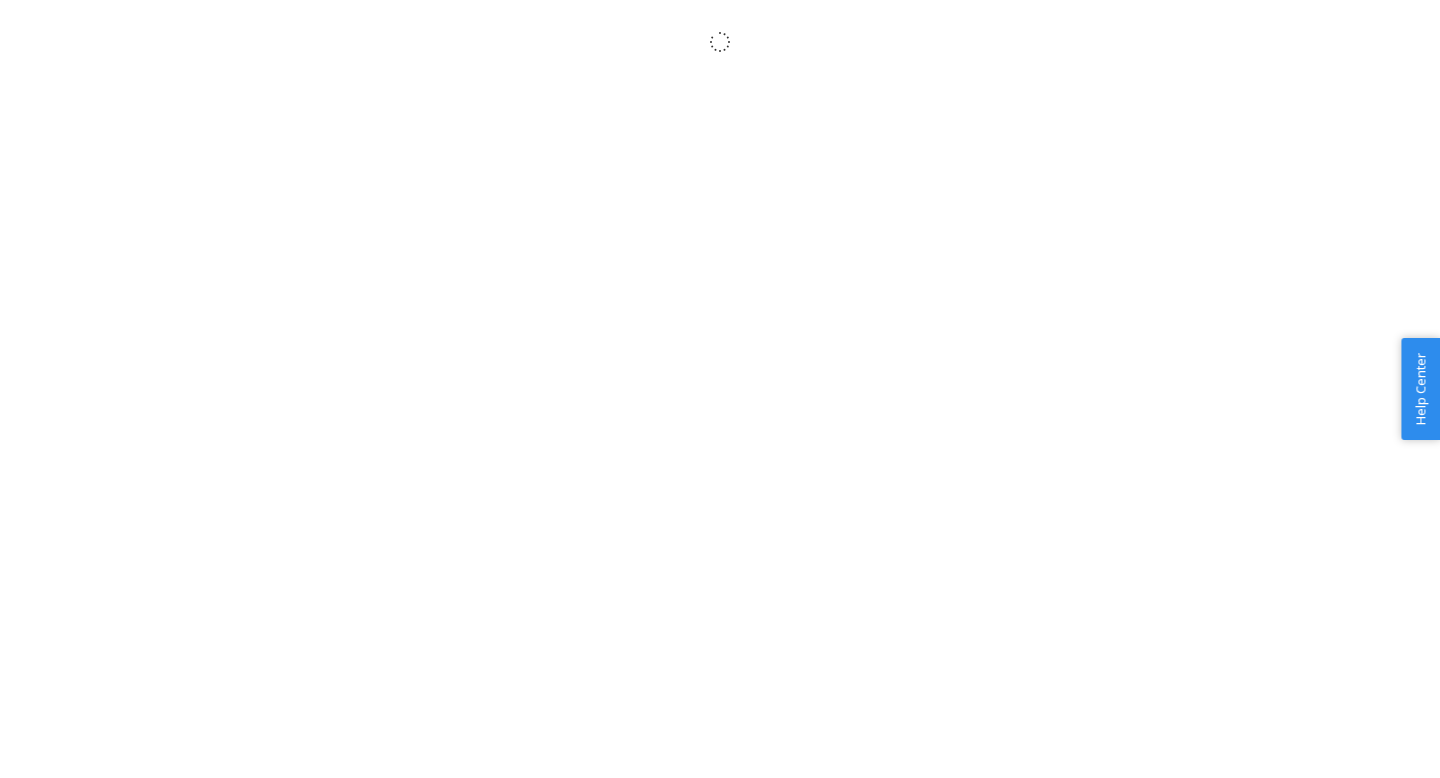 scroll, scrollTop: 0, scrollLeft: 0, axis: both 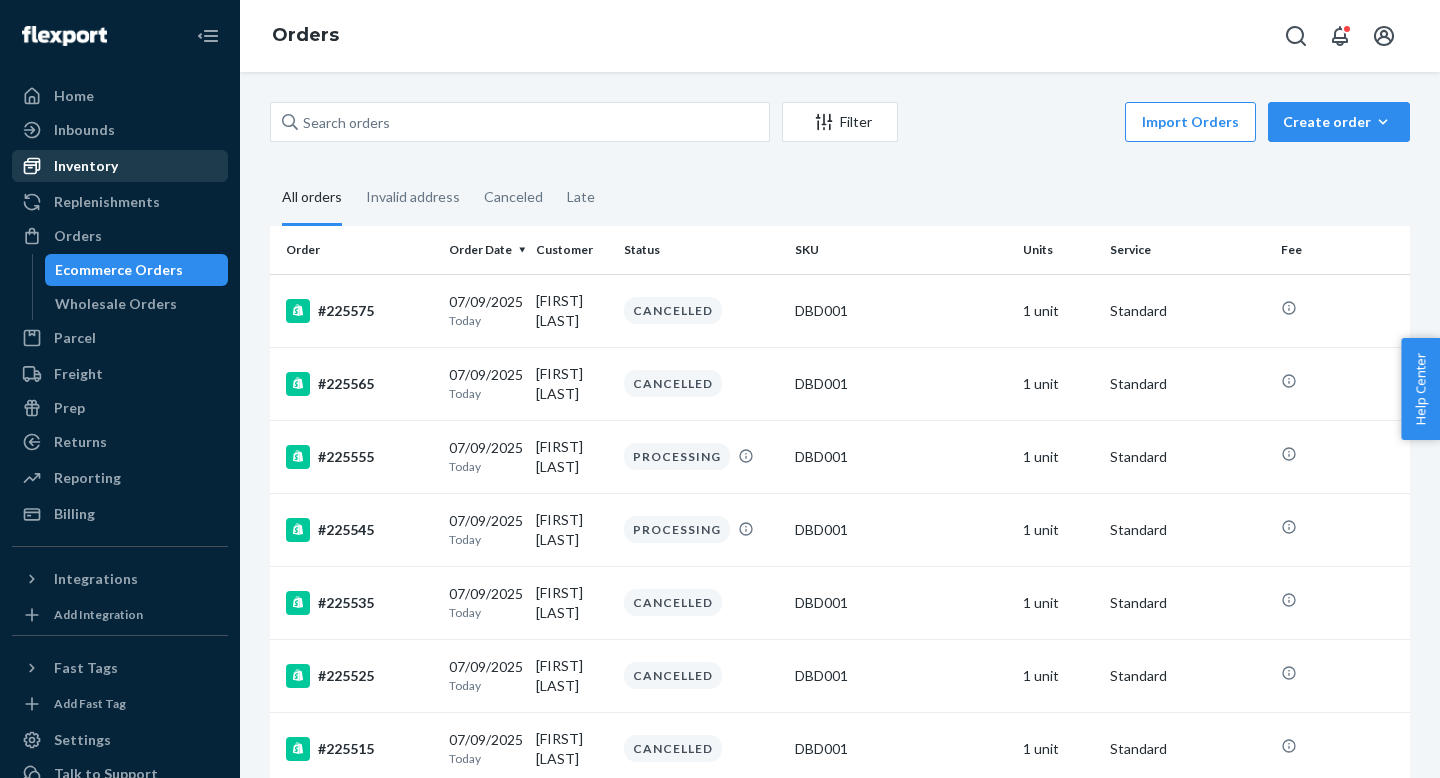 click on "Inventory" at bounding box center (120, 166) 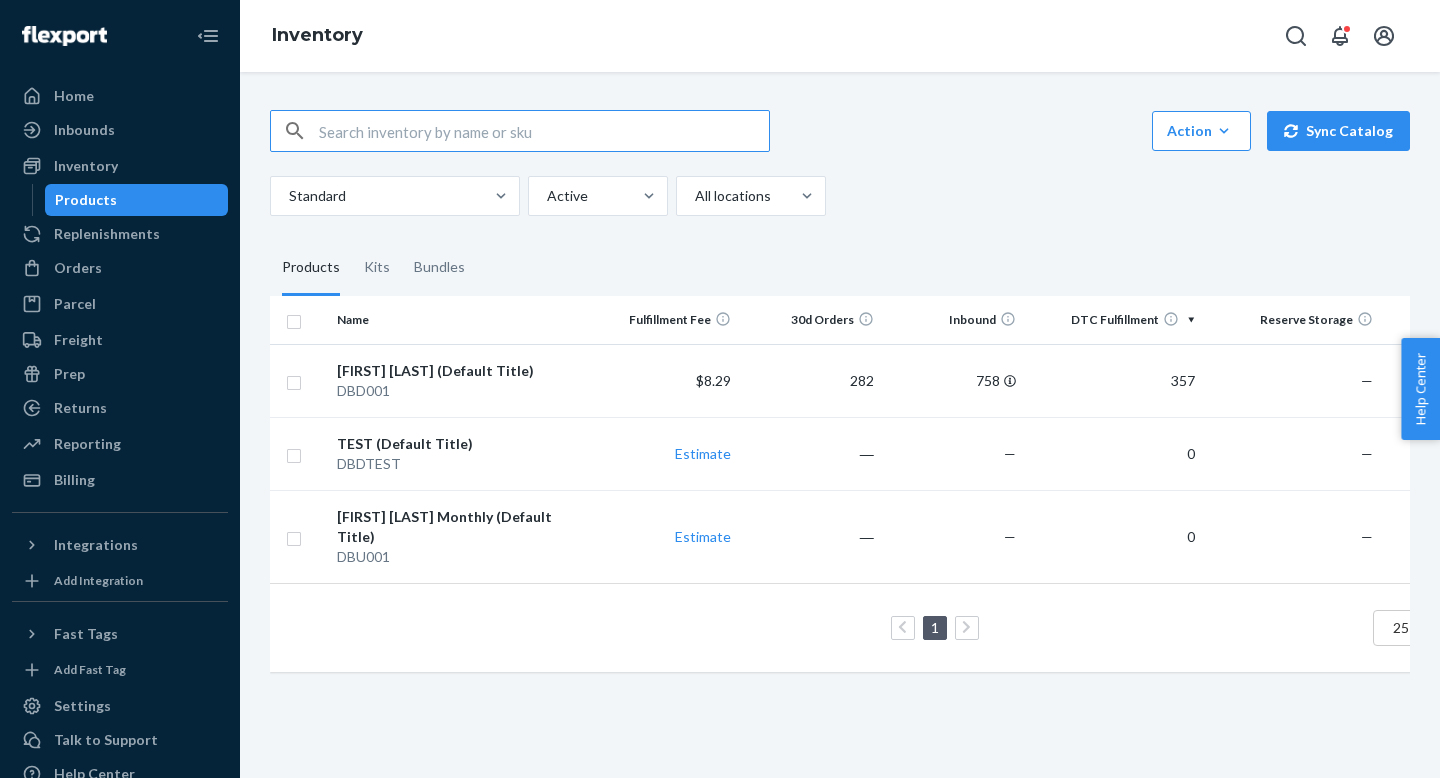 click on "$8.29" at bounding box center (668, 380) 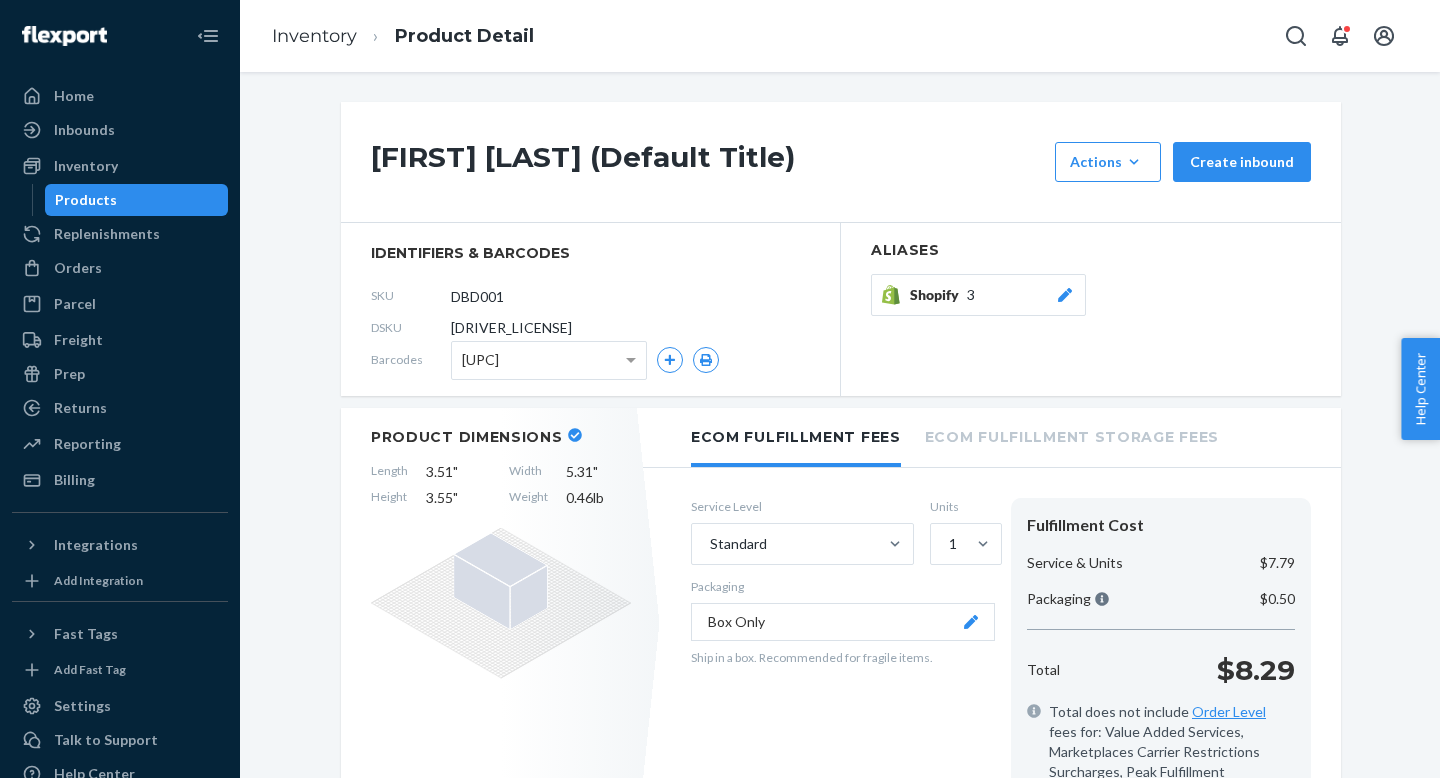 click on "Shopify 3" at bounding box center (992, 295) 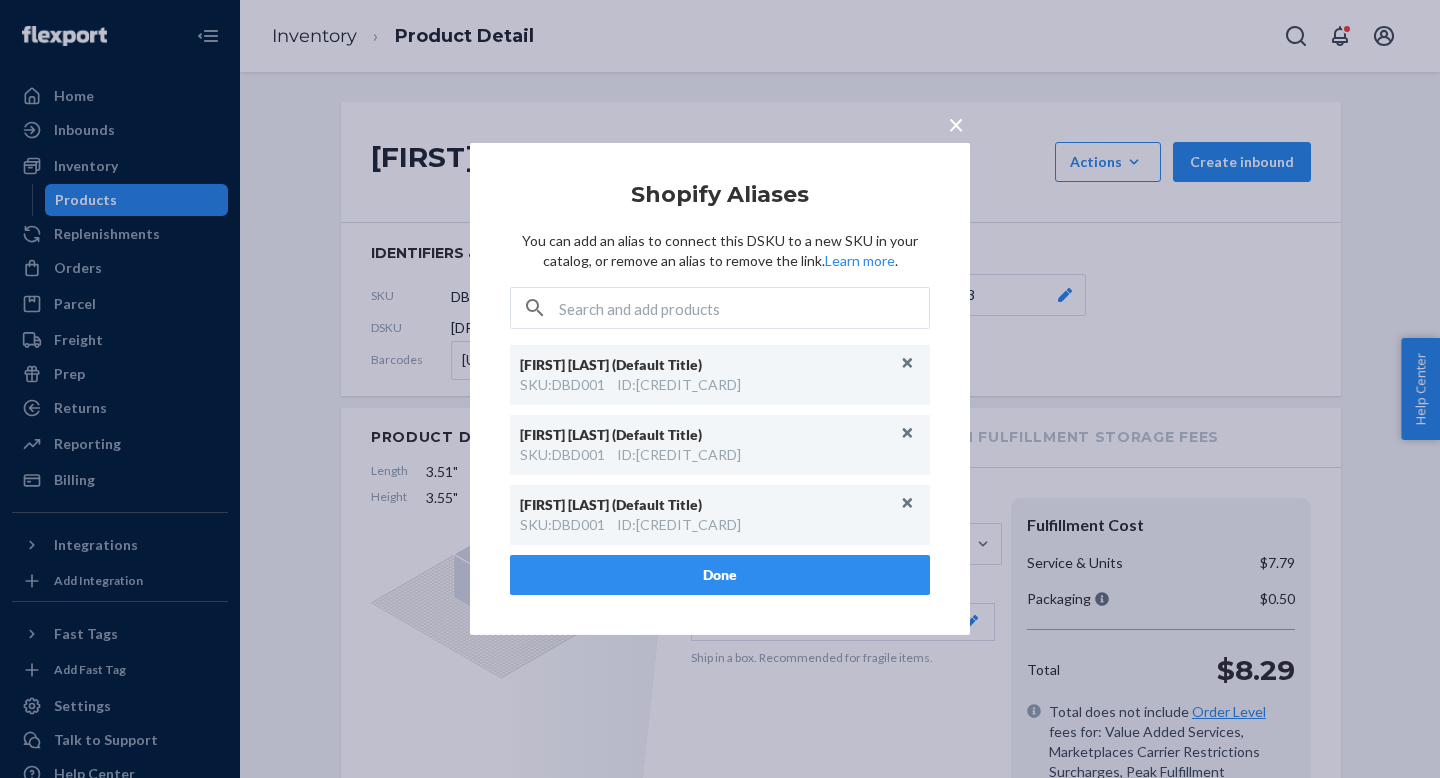 click on "×" at bounding box center [956, 124] 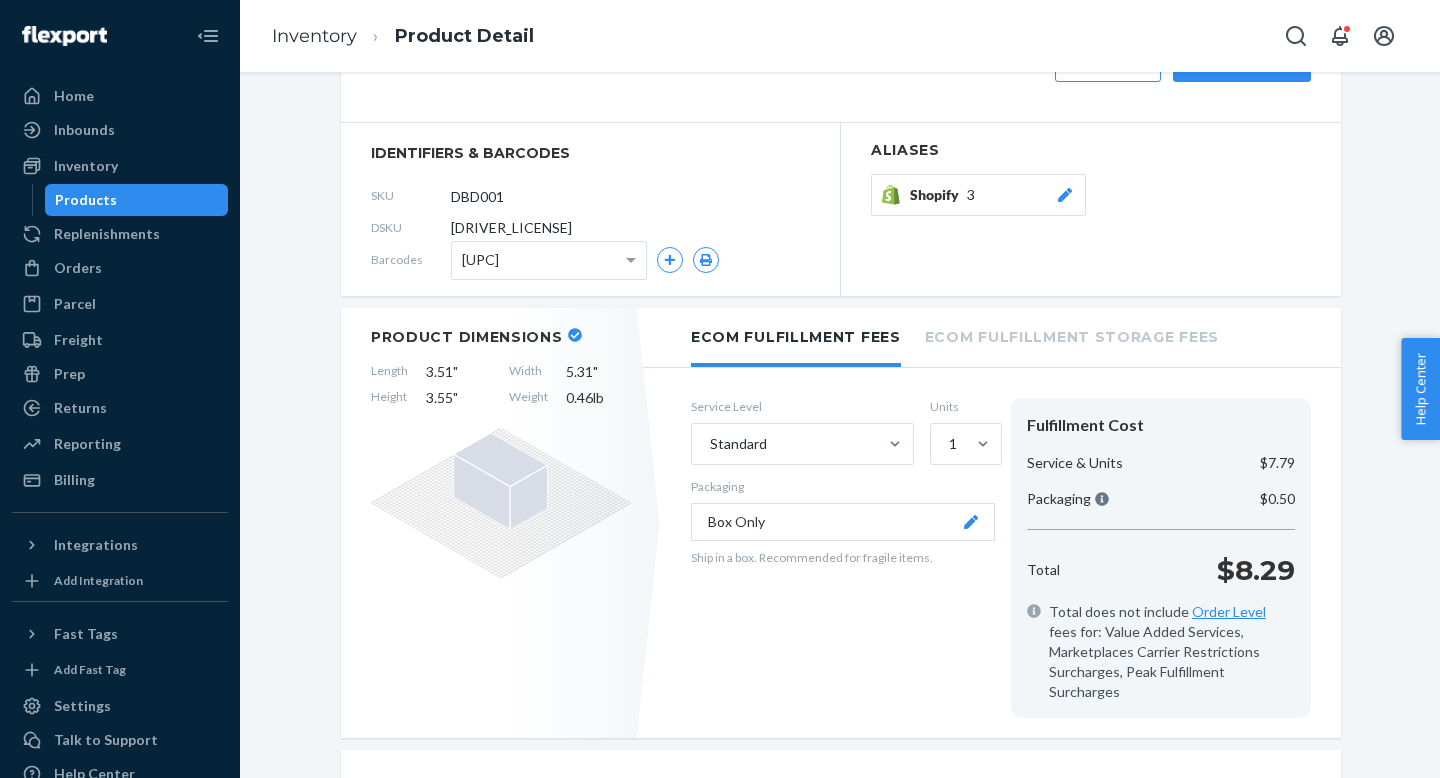scroll, scrollTop: 0, scrollLeft: 0, axis: both 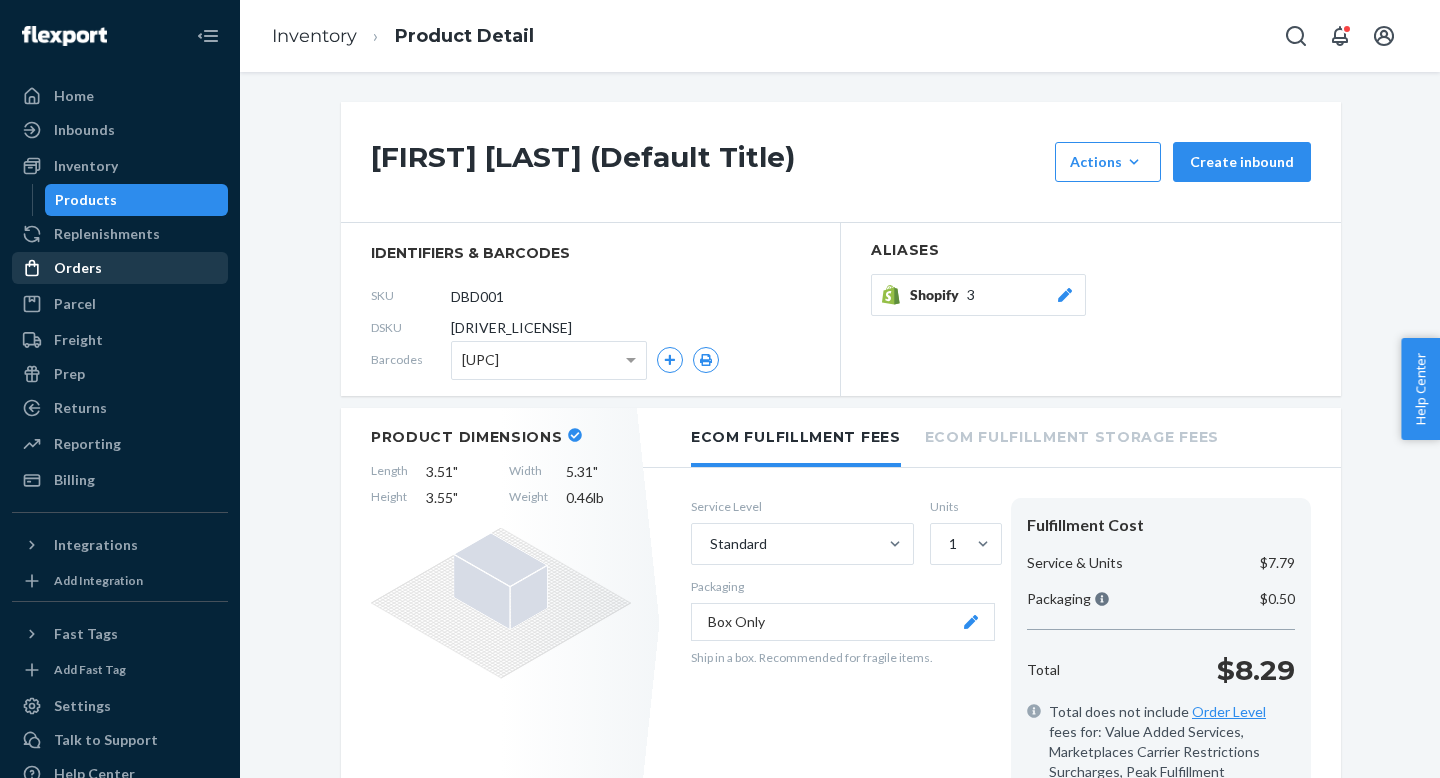click on "Orders" at bounding box center (78, 268) 